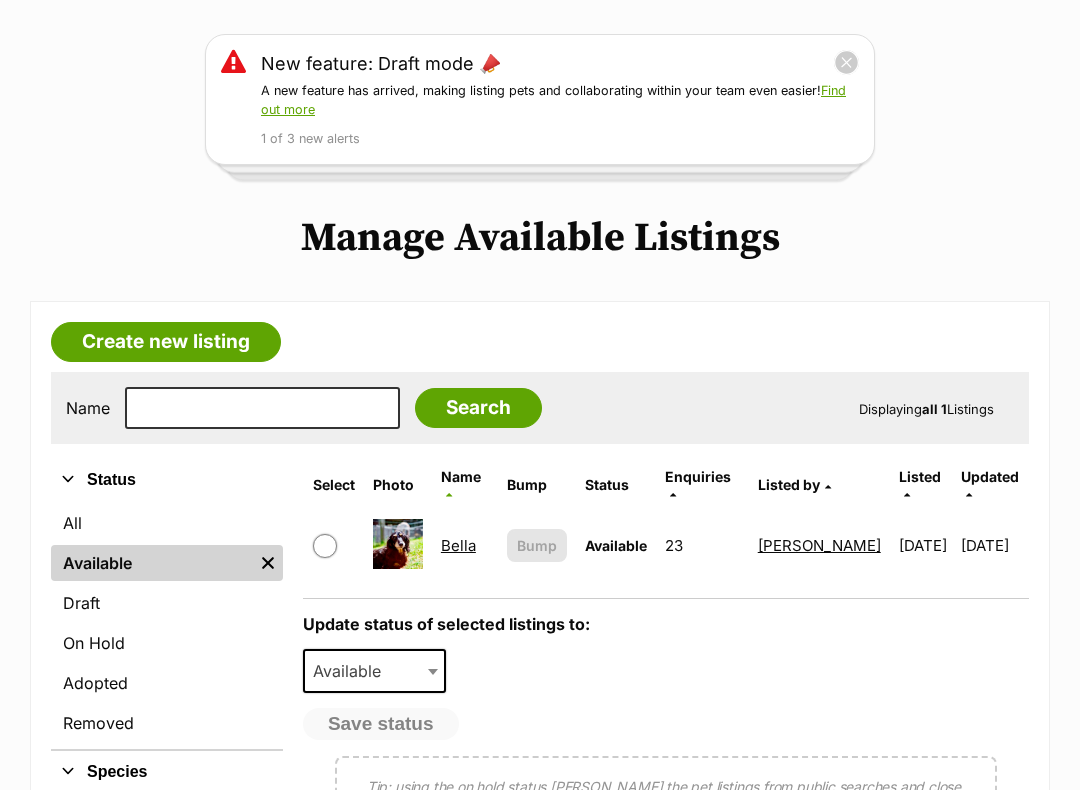 scroll, scrollTop: 247, scrollLeft: 0, axis: vertical 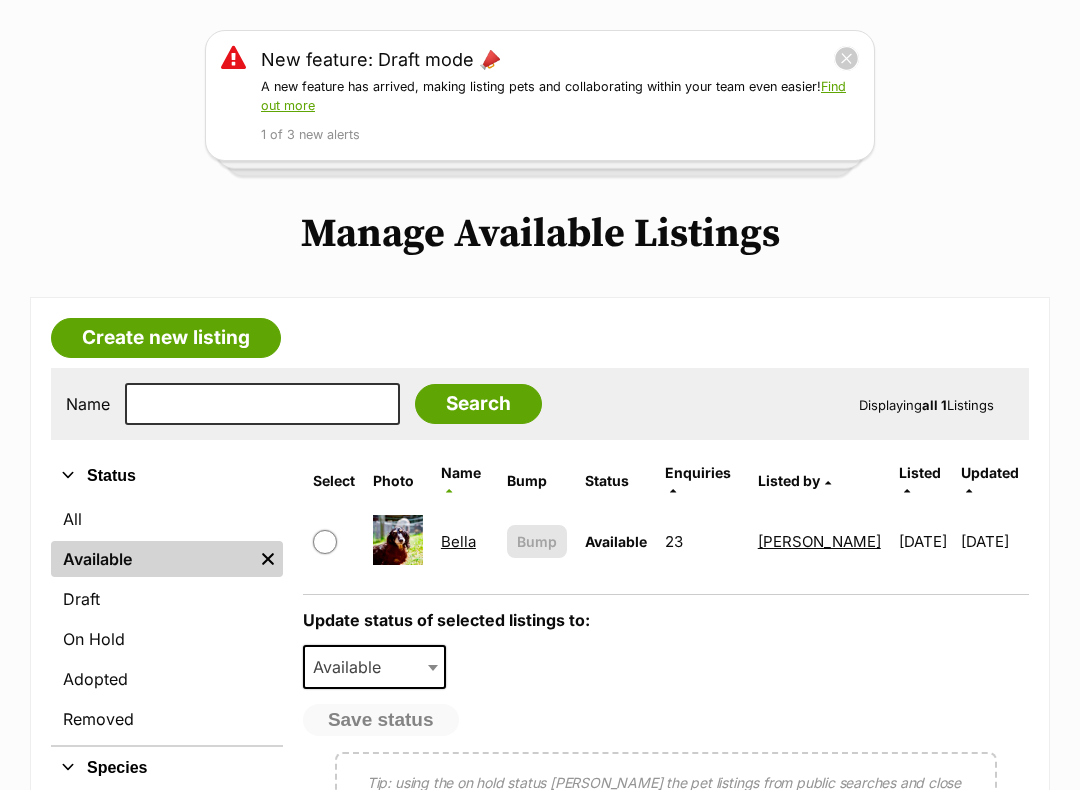 click on "Adopted" at bounding box center (167, 679) 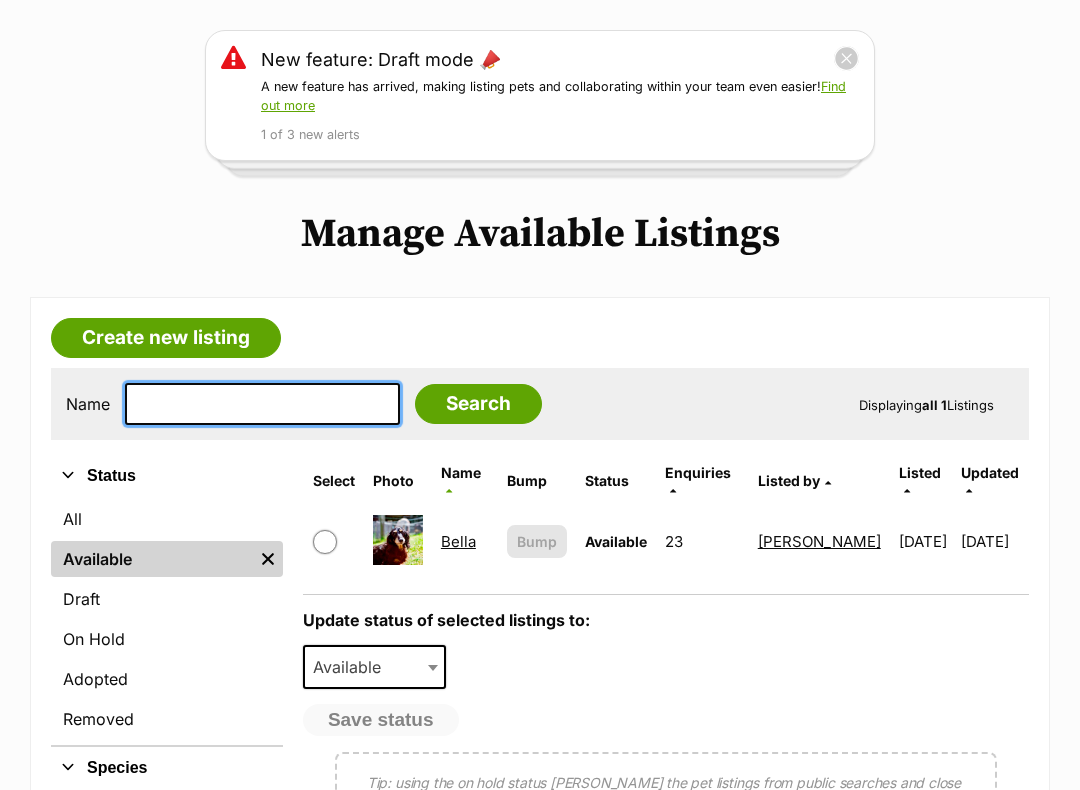 click at bounding box center (262, 404) 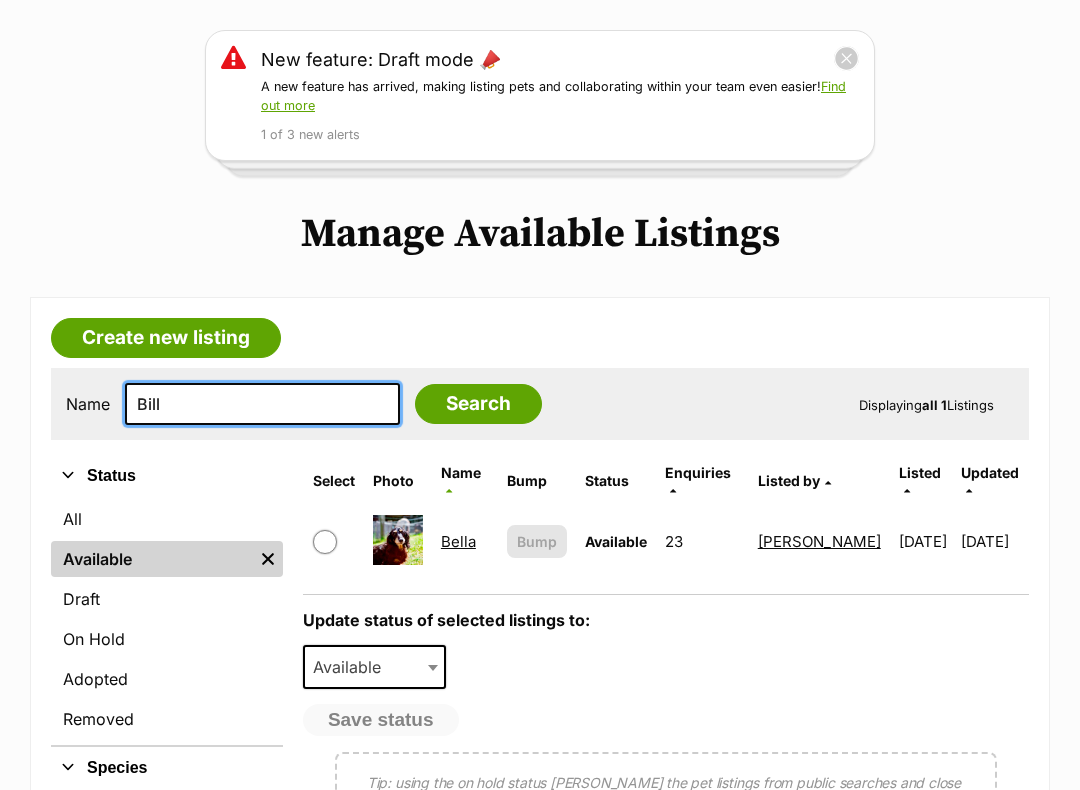 type on "Billy" 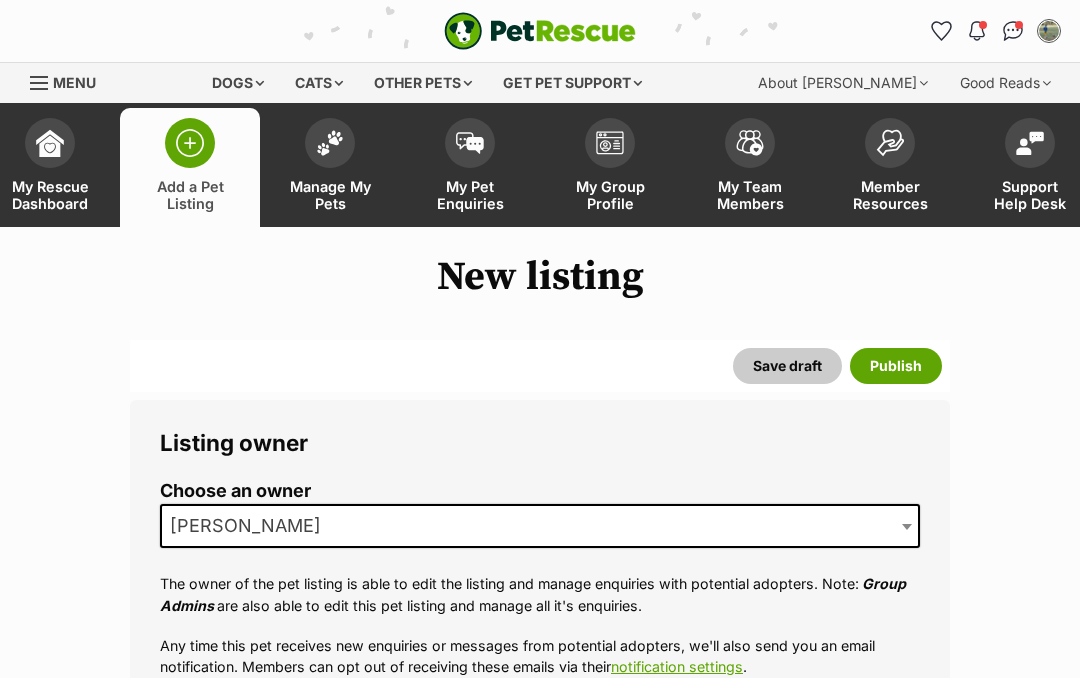 scroll, scrollTop: 0, scrollLeft: 0, axis: both 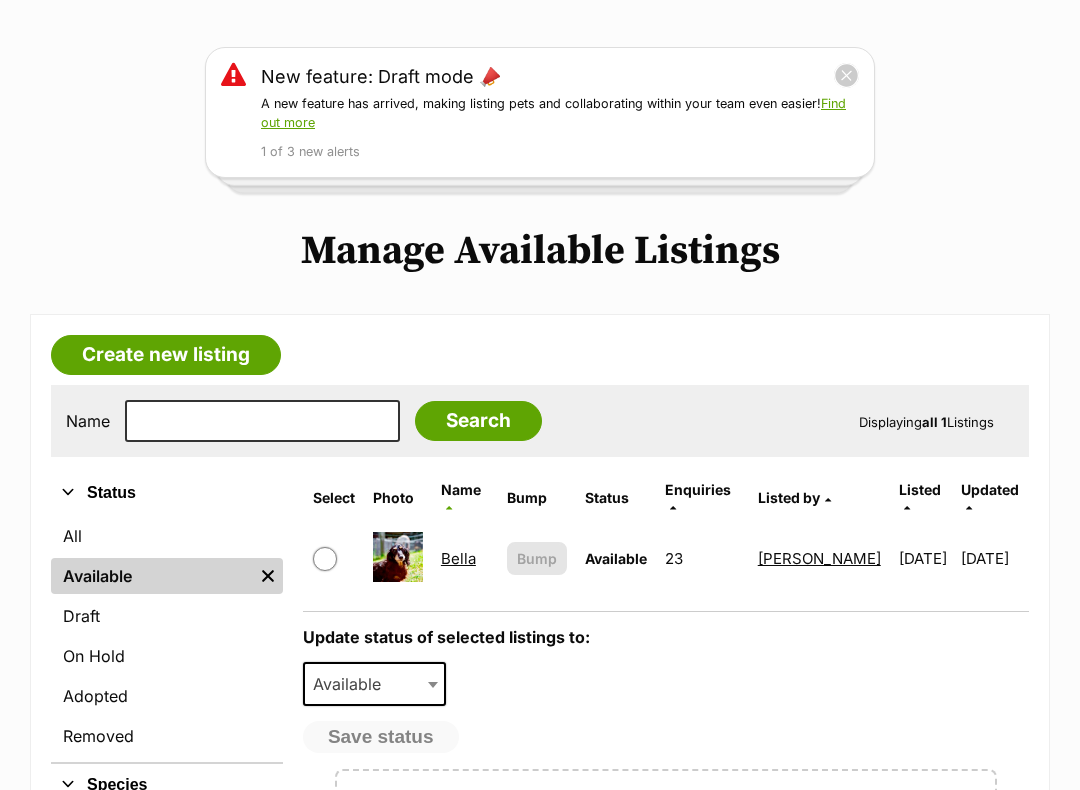 click on "Adopted" at bounding box center (167, 697) 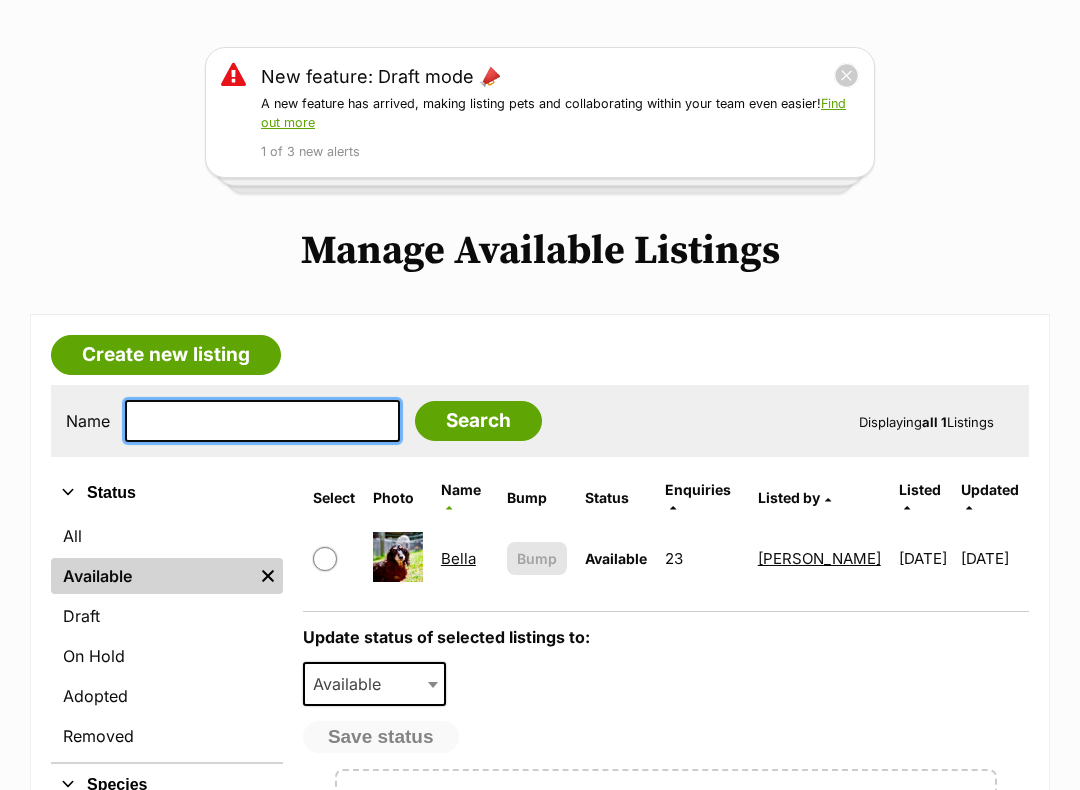 click at bounding box center [262, 422] 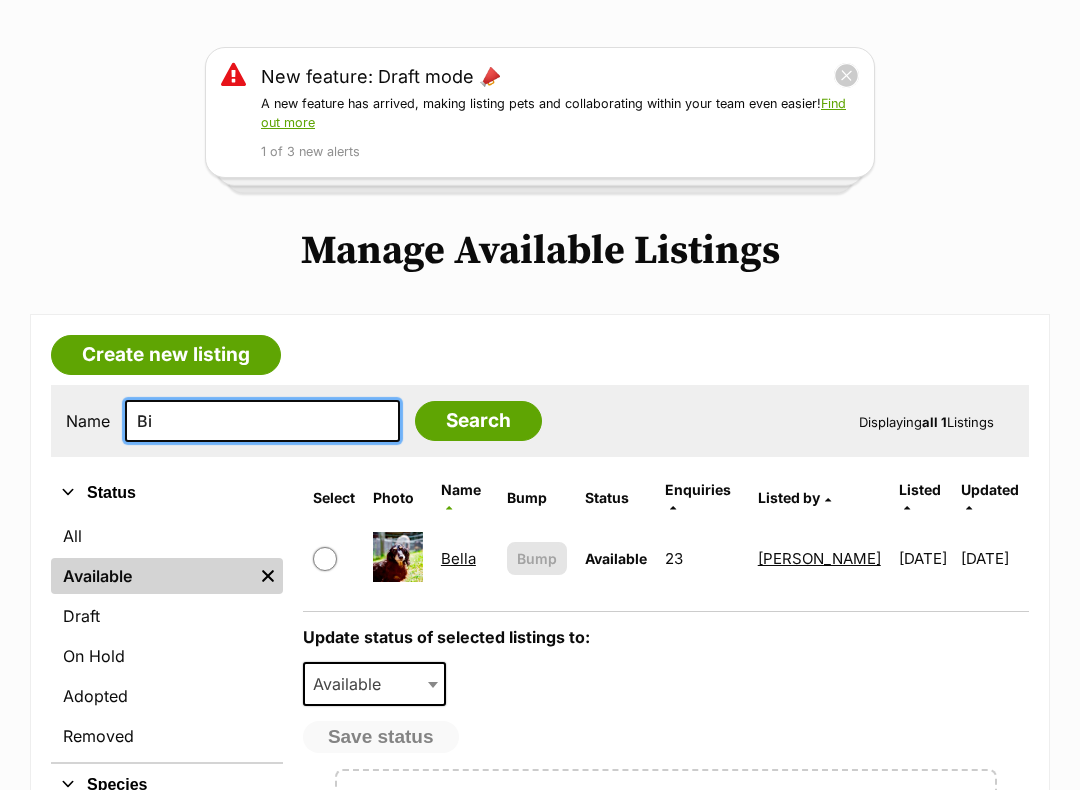 type on "Bil" 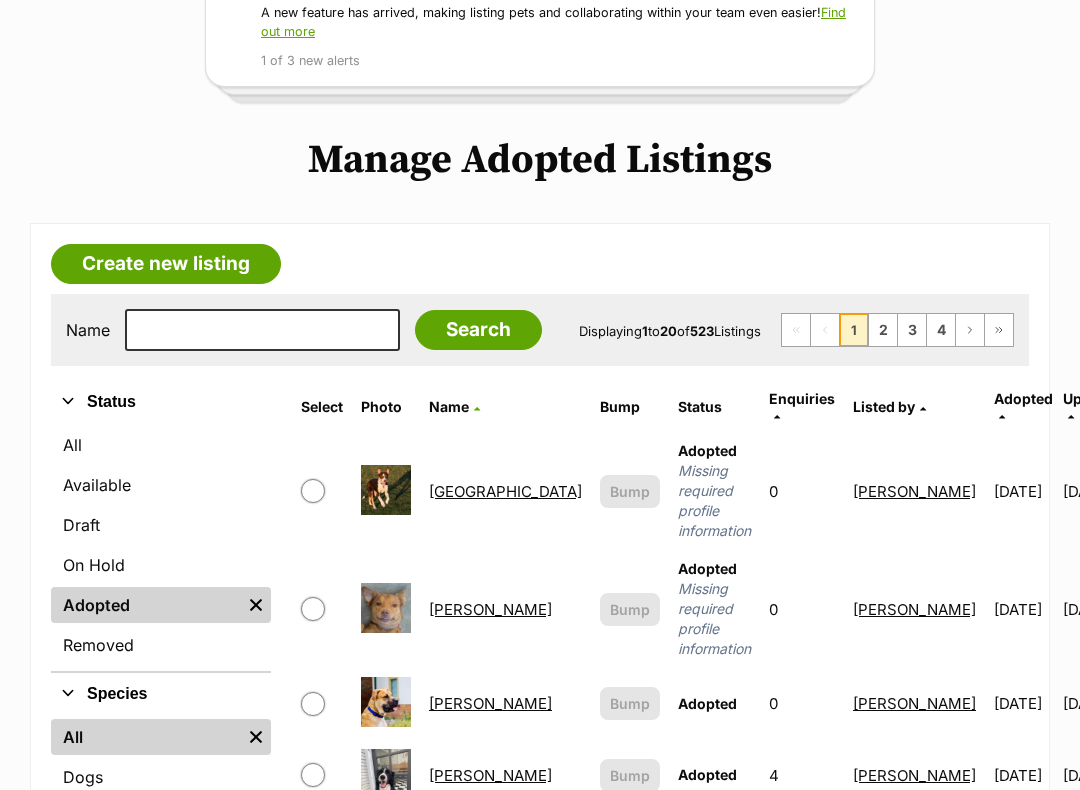 scroll, scrollTop: 321, scrollLeft: 0, axis: vertical 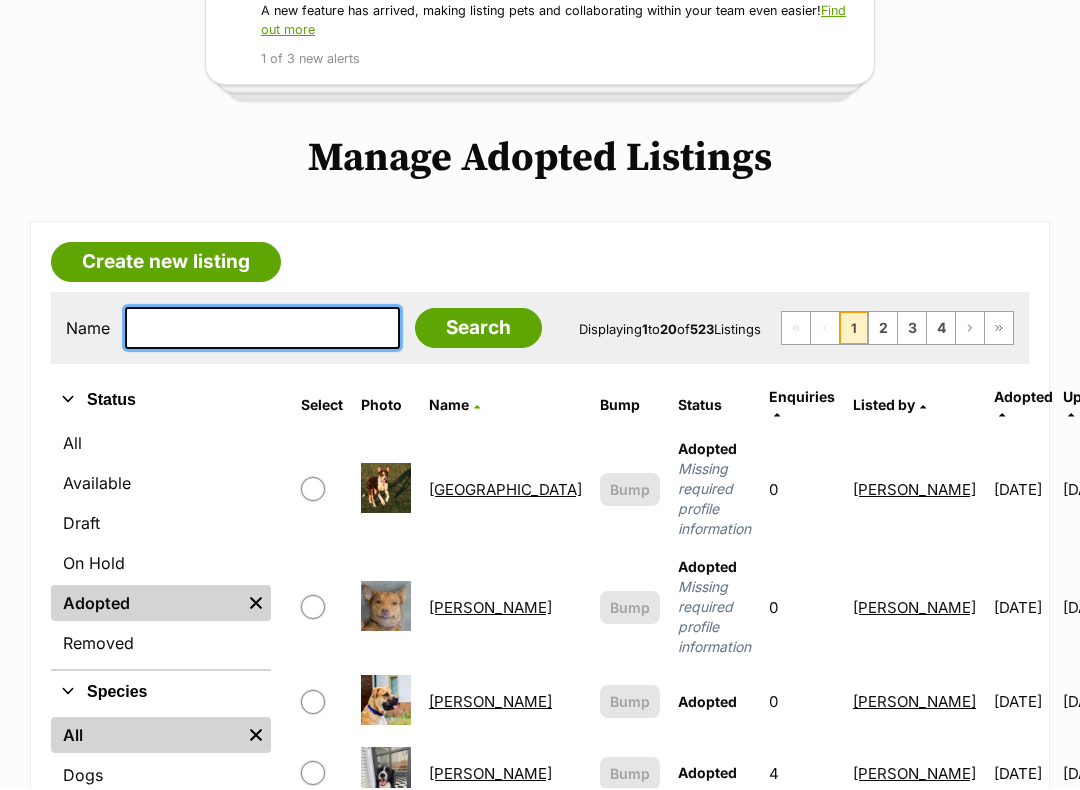 click at bounding box center [262, 330] 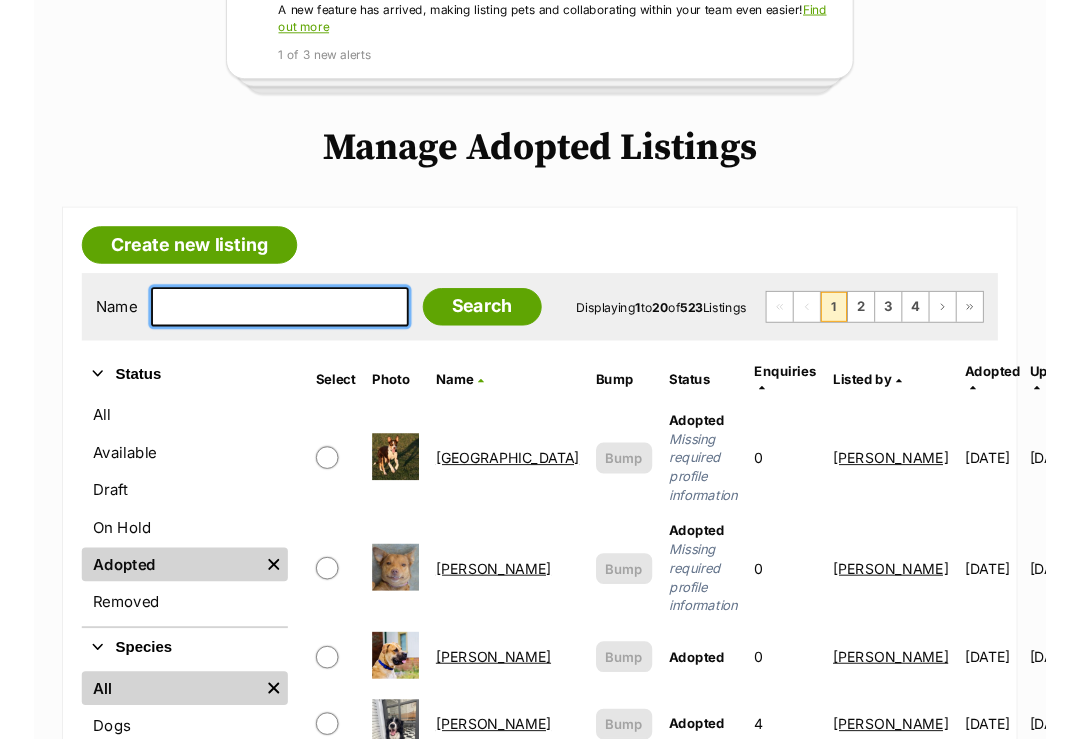 scroll, scrollTop: 322, scrollLeft: 0, axis: vertical 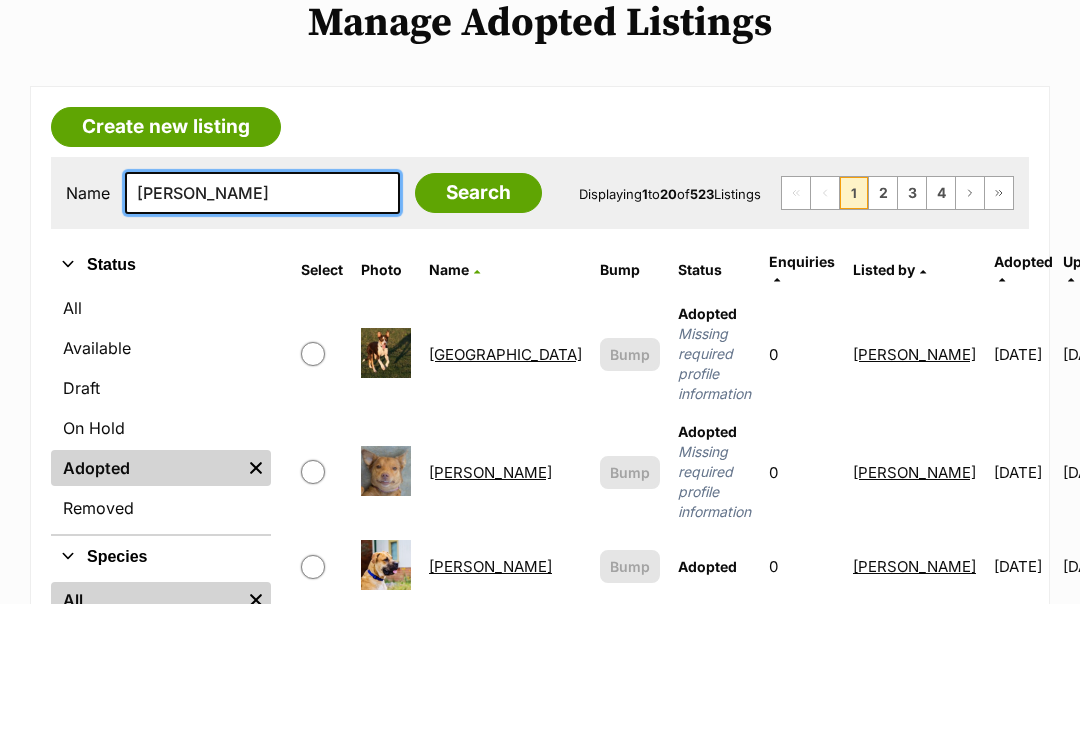 type on "Billie" 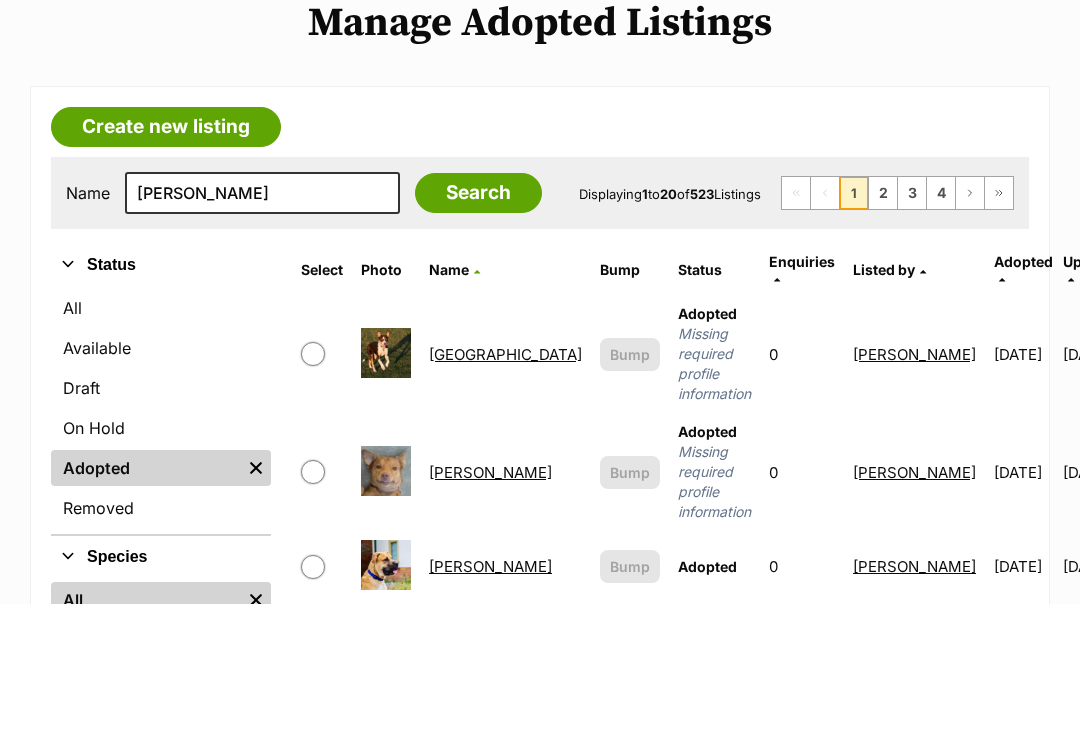 click on "Search" at bounding box center [478, 329] 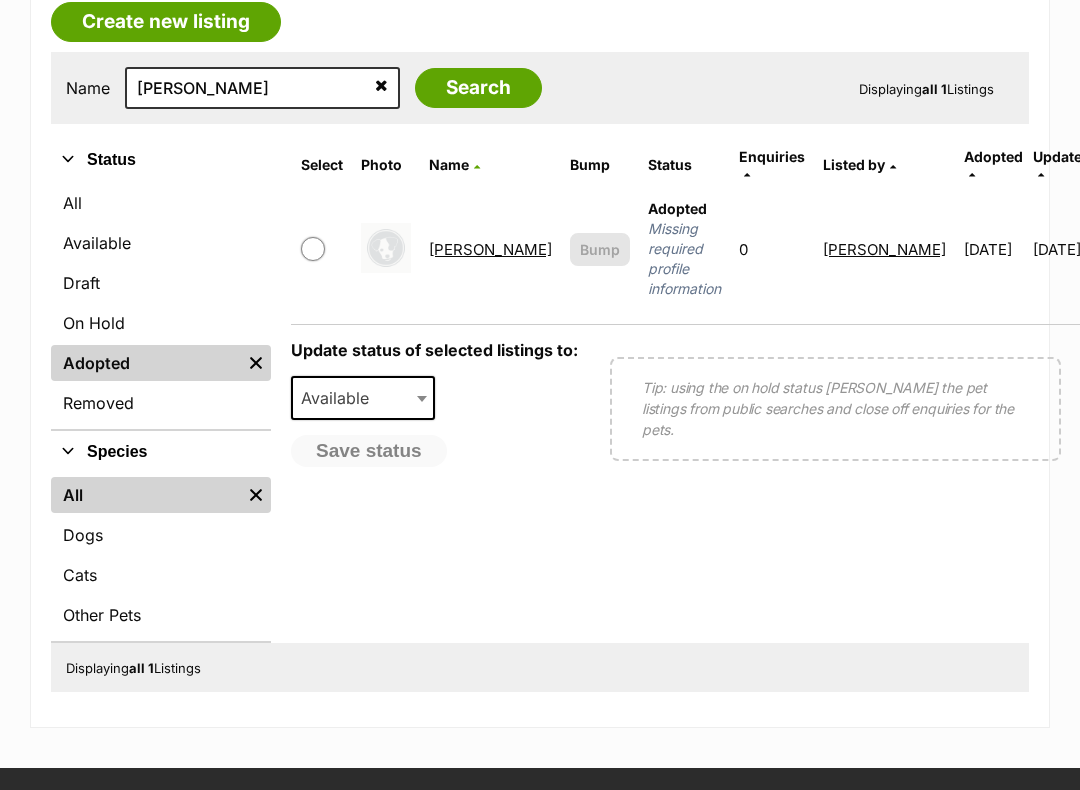 scroll, scrollTop: 564, scrollLeft: 0, axis: vertical 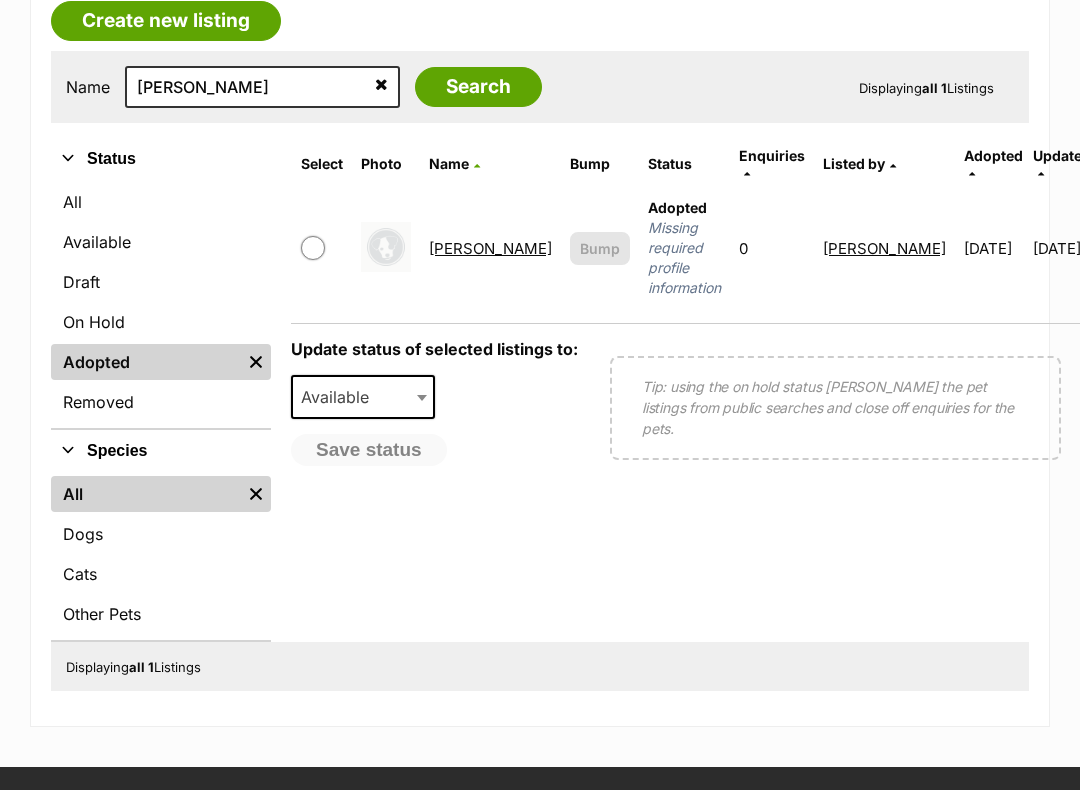 click on "[PERSON_NAME]" at bounding box center [490, 248] 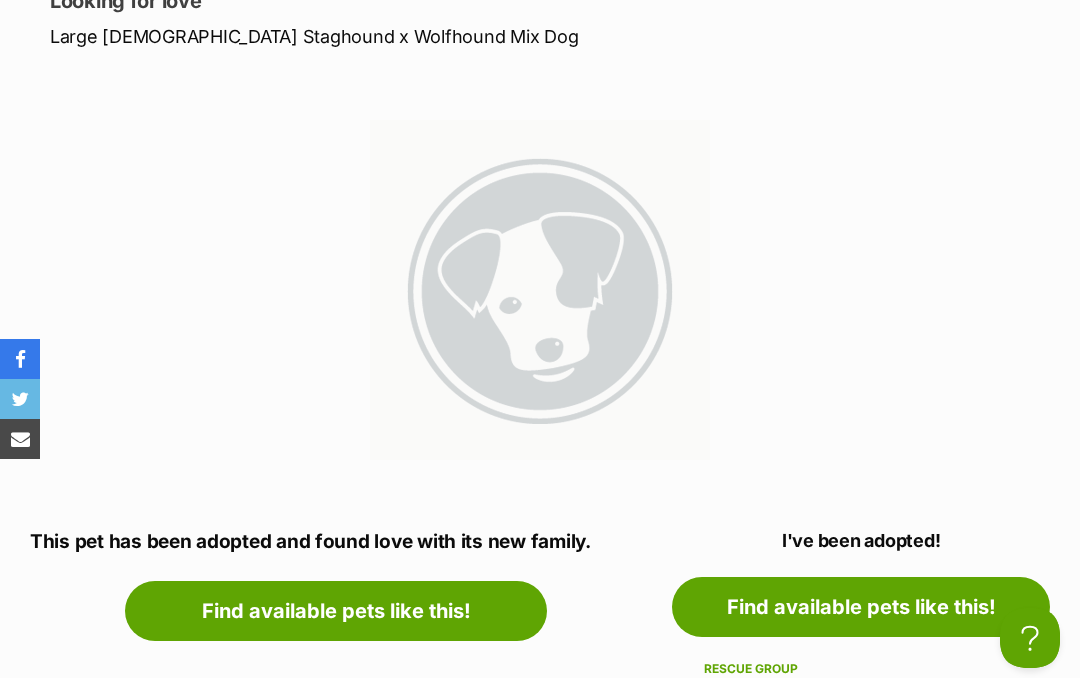 scroll, scrollTop: 947, scrollLeft: 0, axis: vertical 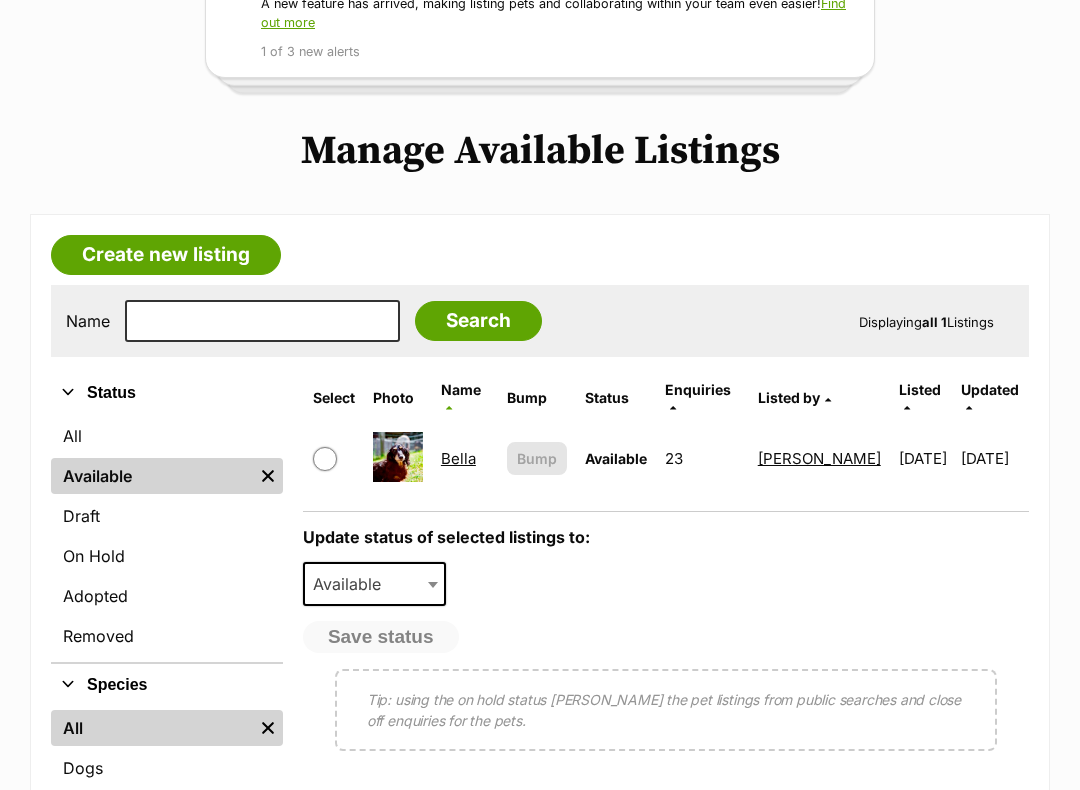 click on "Adopted" at bounding box center [167, 597] 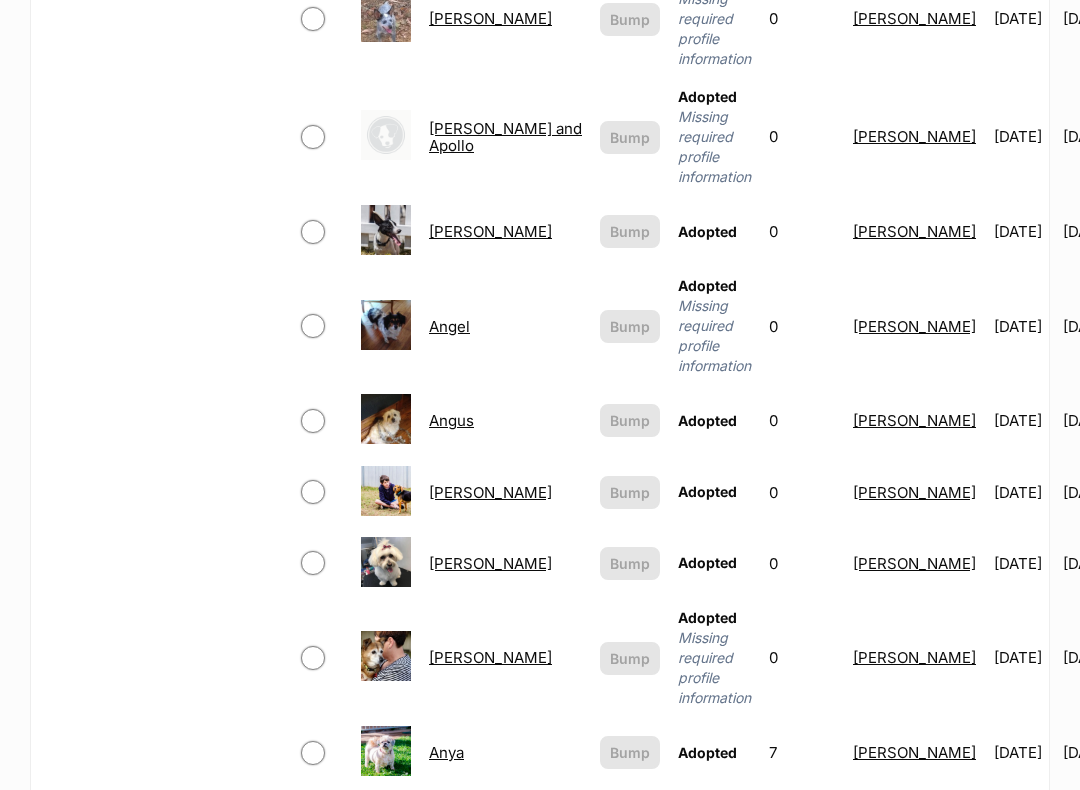 scroll, scrollTop: 1353, scrollLeft: 0, axis: vertical 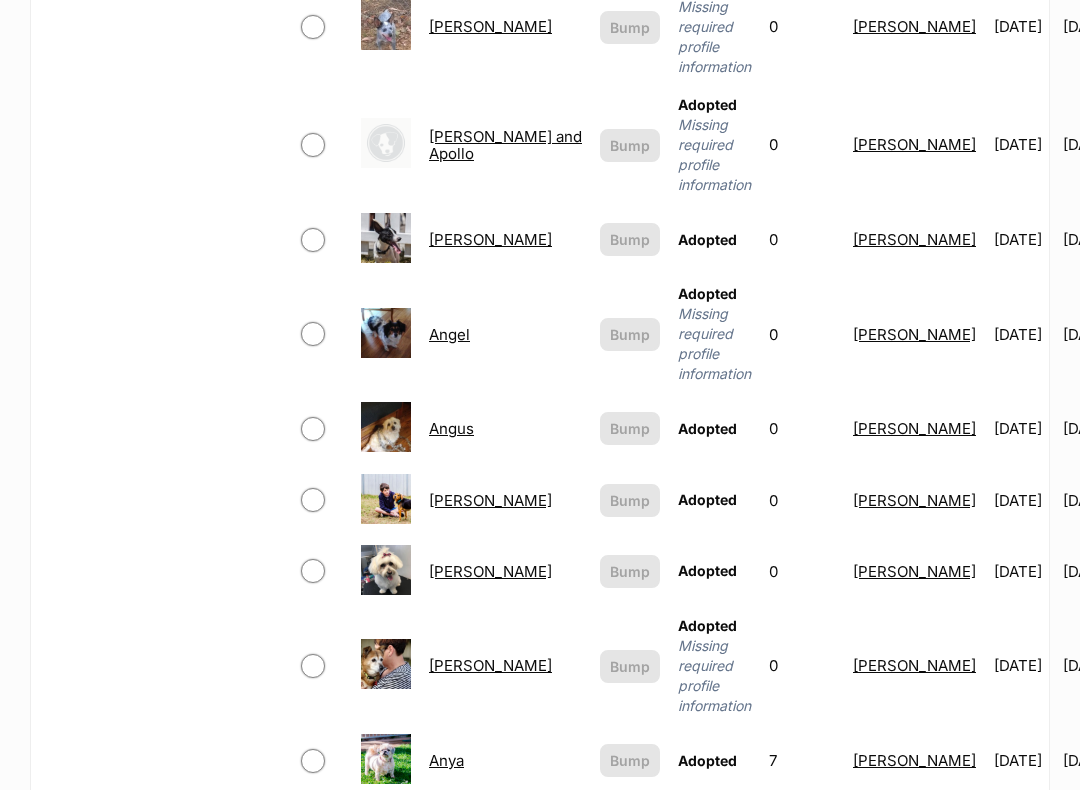 click on "[PERSON_NAME]" at bounding box center (490, 239) 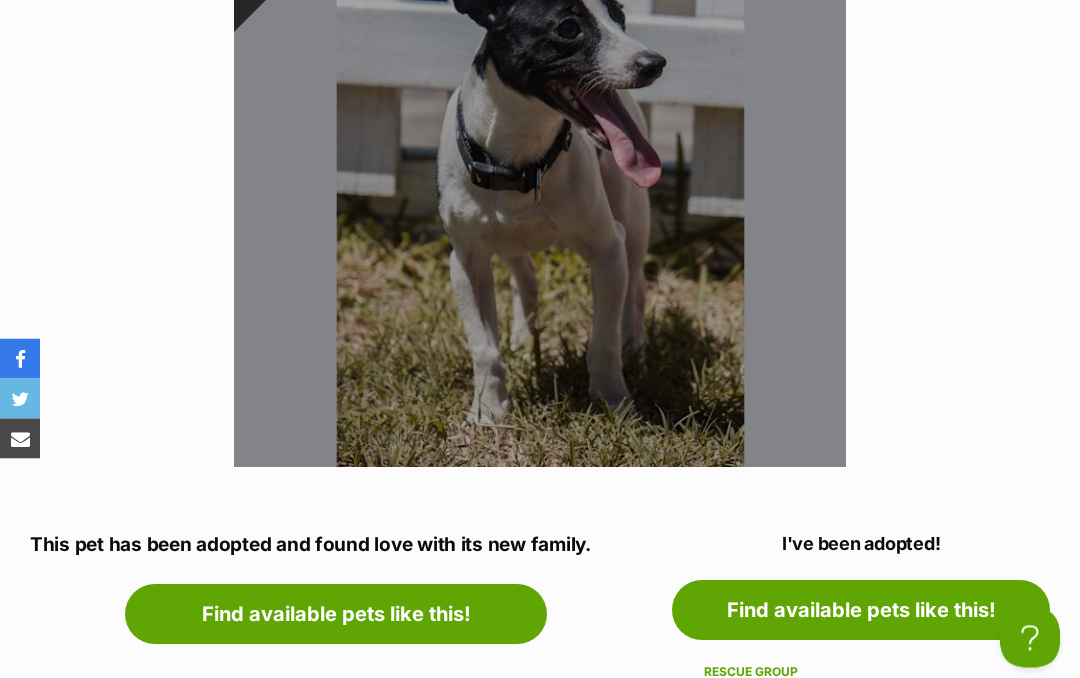 scroll, scrollTop: 1183, scrollLeft: 0, axis: vertical 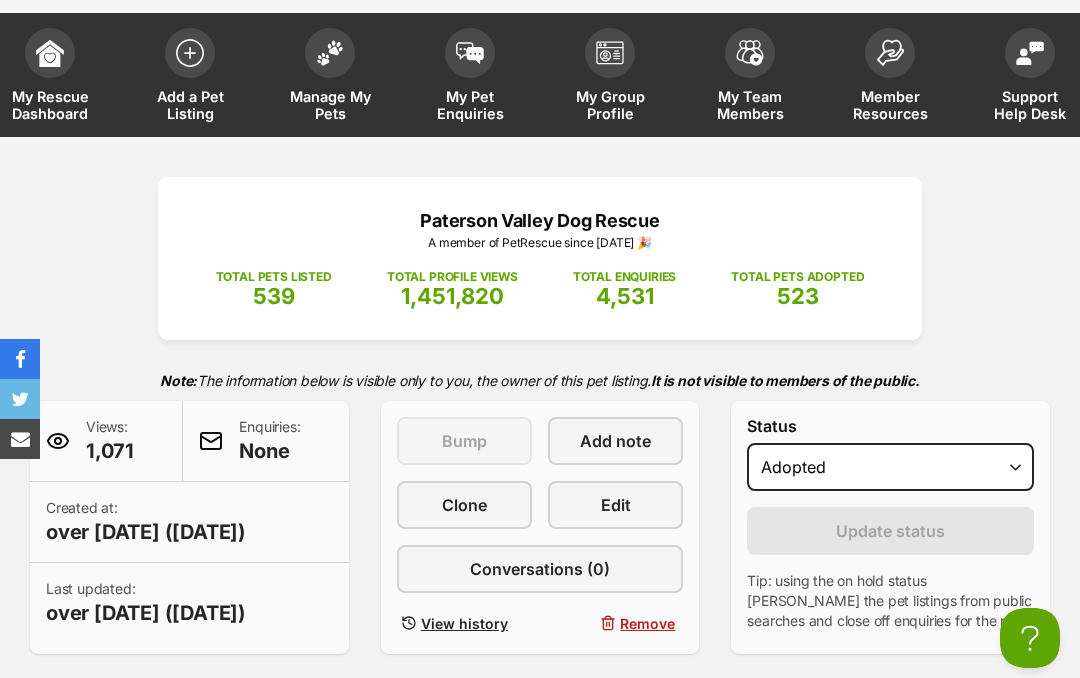 click at bounding box center (330, 53) 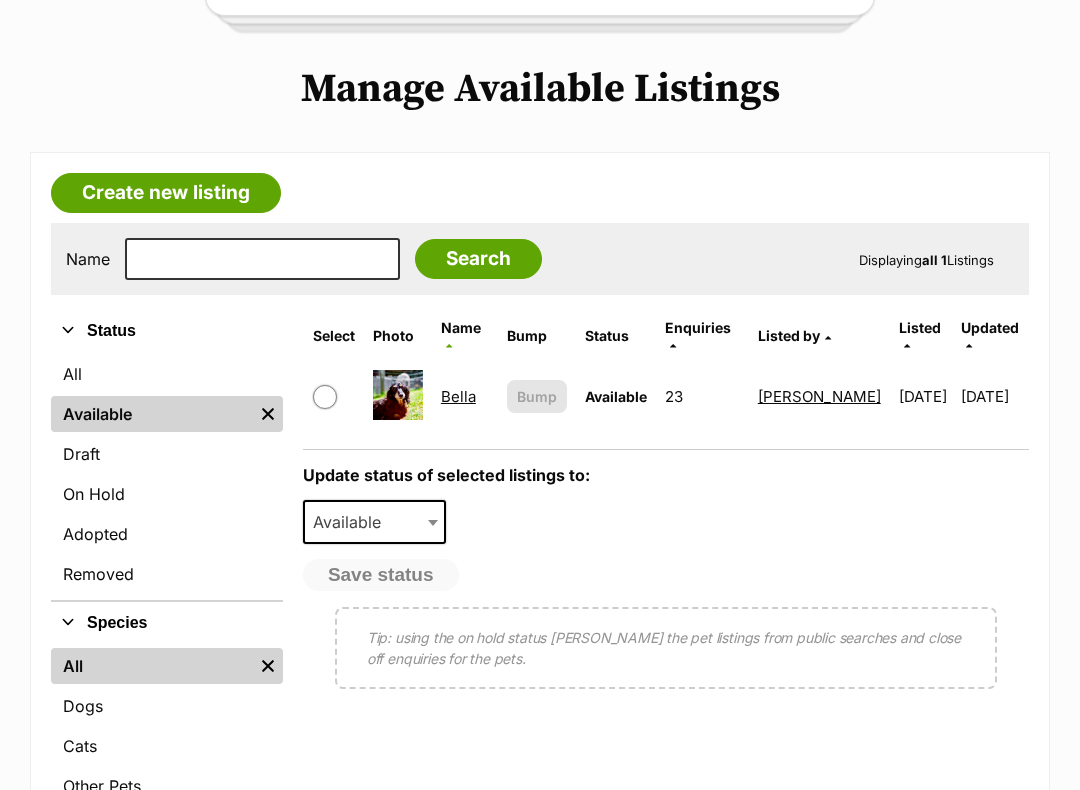 scroll, scrollTop: 392, scrollLeft: 0, axis: vertical 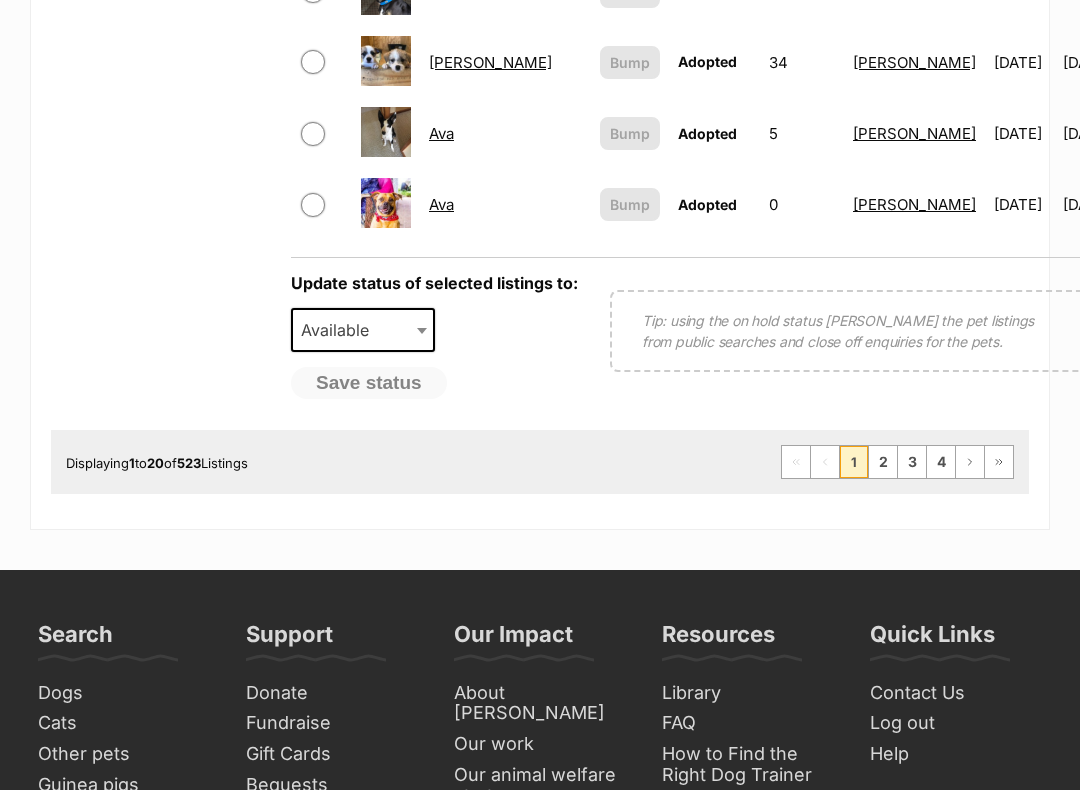 click on "2" at bounding box center [883, 463] 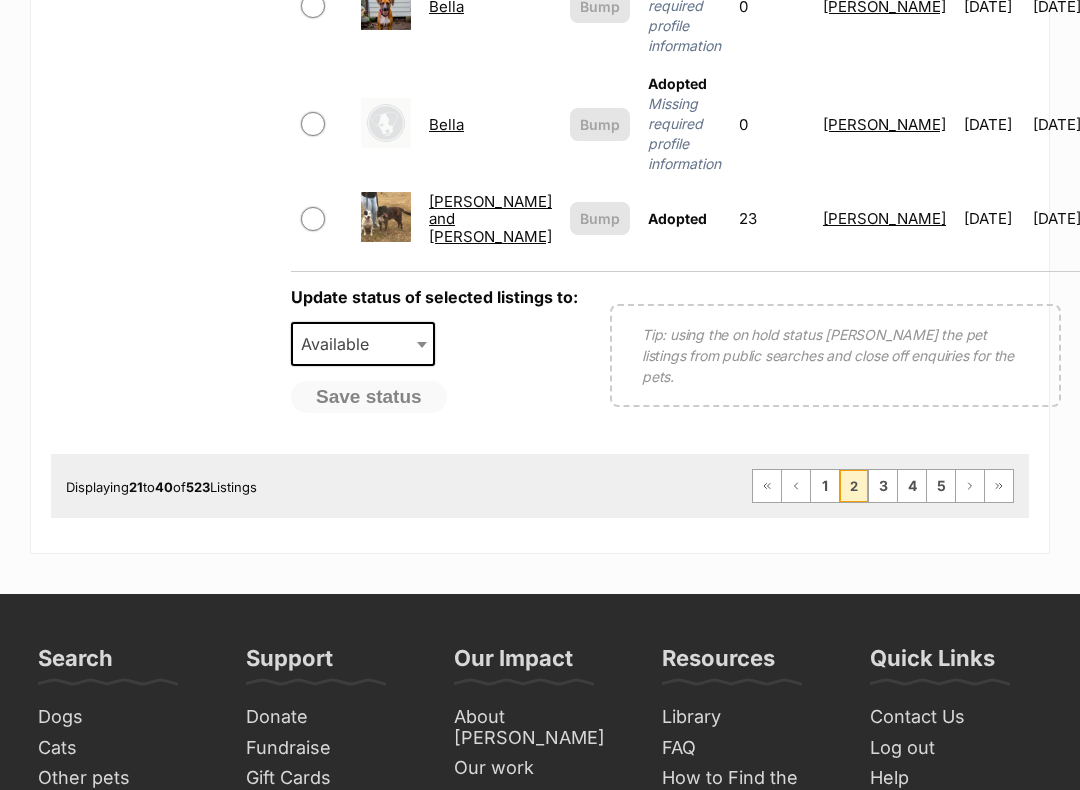 scroll, scrollTop: 2285, scrollLeft: 0, axis: vertical 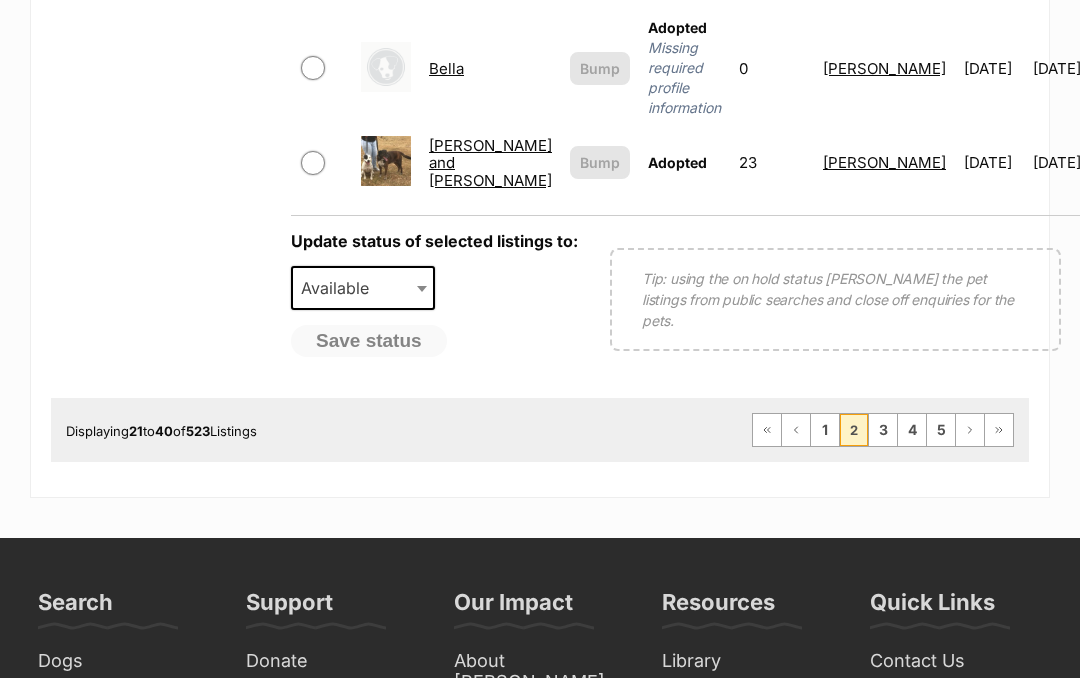 click on "3" at bounding box center (883, 430) 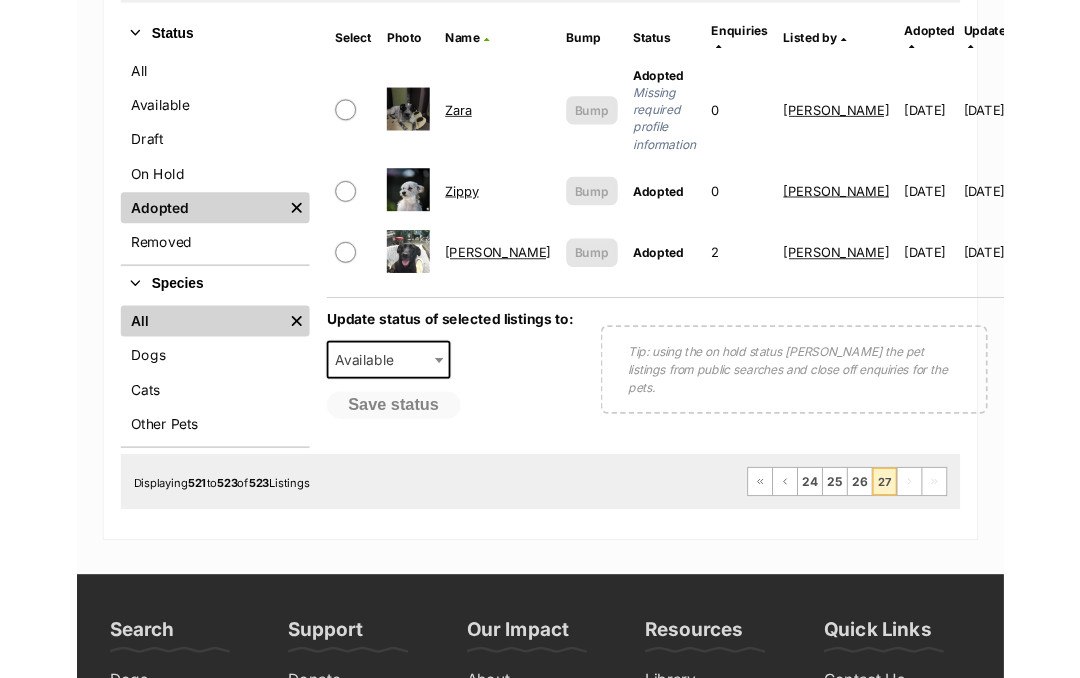 scroll, scrollTop: 685, scrollLeft: 0, axis: vertical 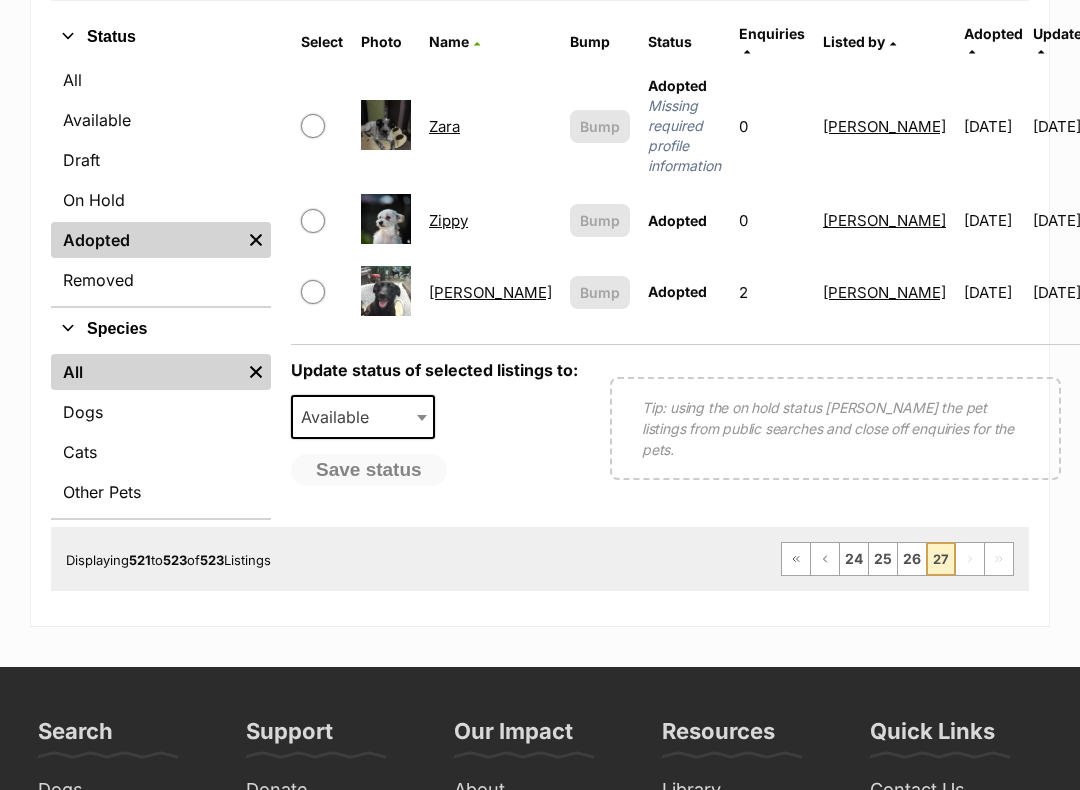 click on "26" at bounding box center [912, 560] 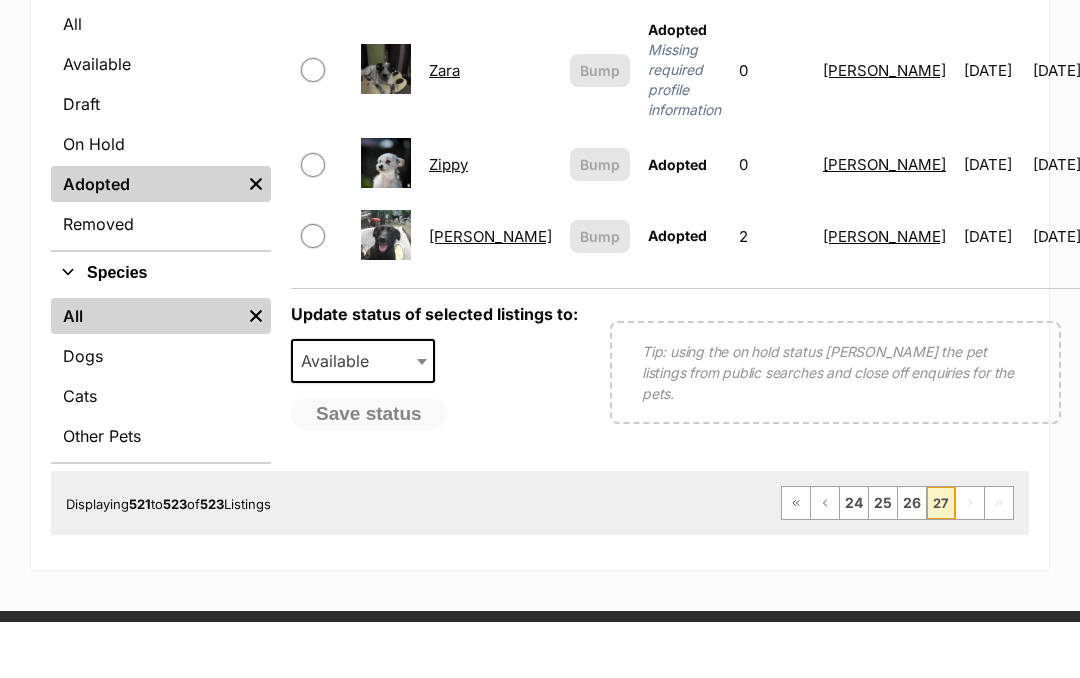click at bounding box center [262, -34] 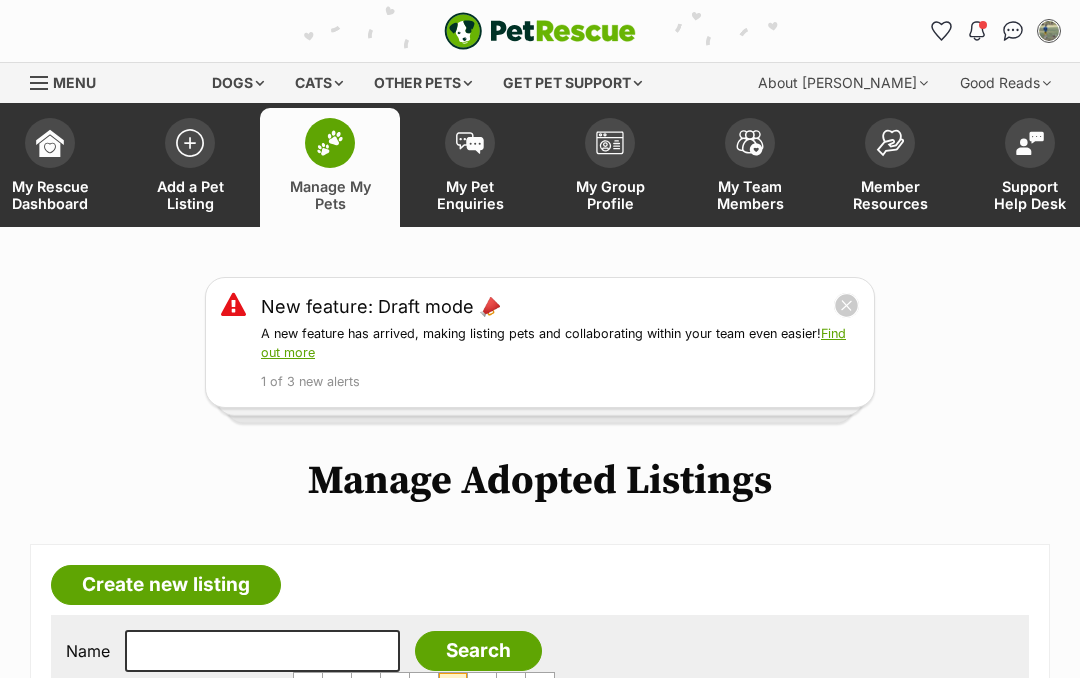 scroll, scrollTop: 0, scrollLeft: 0, axis: both 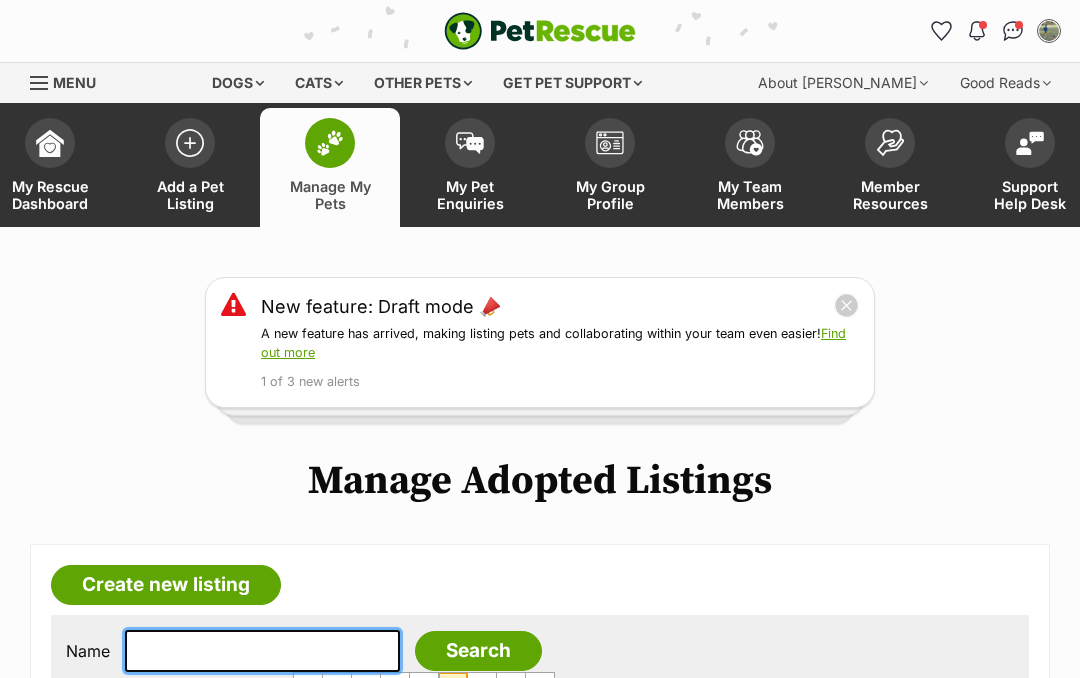 click at bounding box center [262, 651] 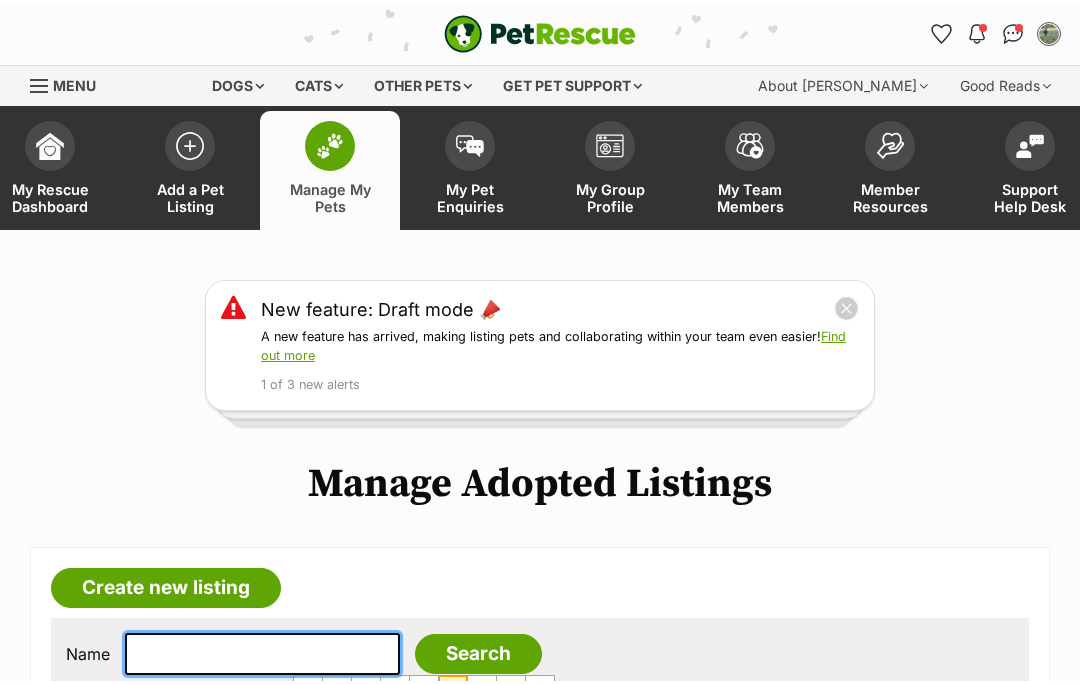 scroll, scrollTop: 128, scrollLeft: 0, axis: vertical 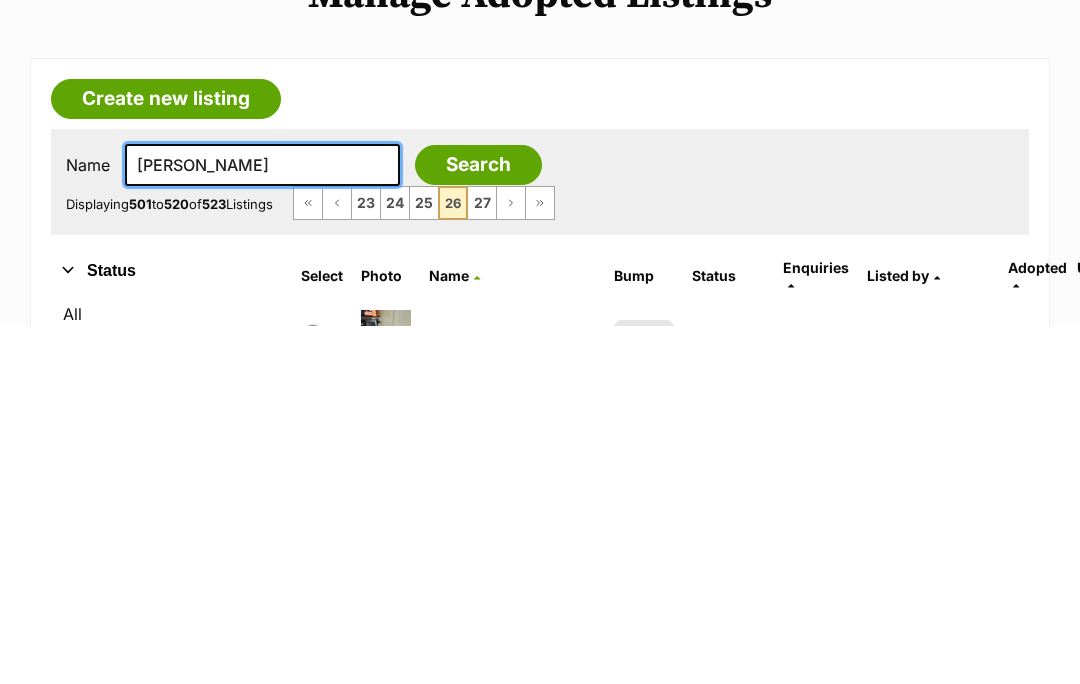 type on "[PERSON_NAME]" 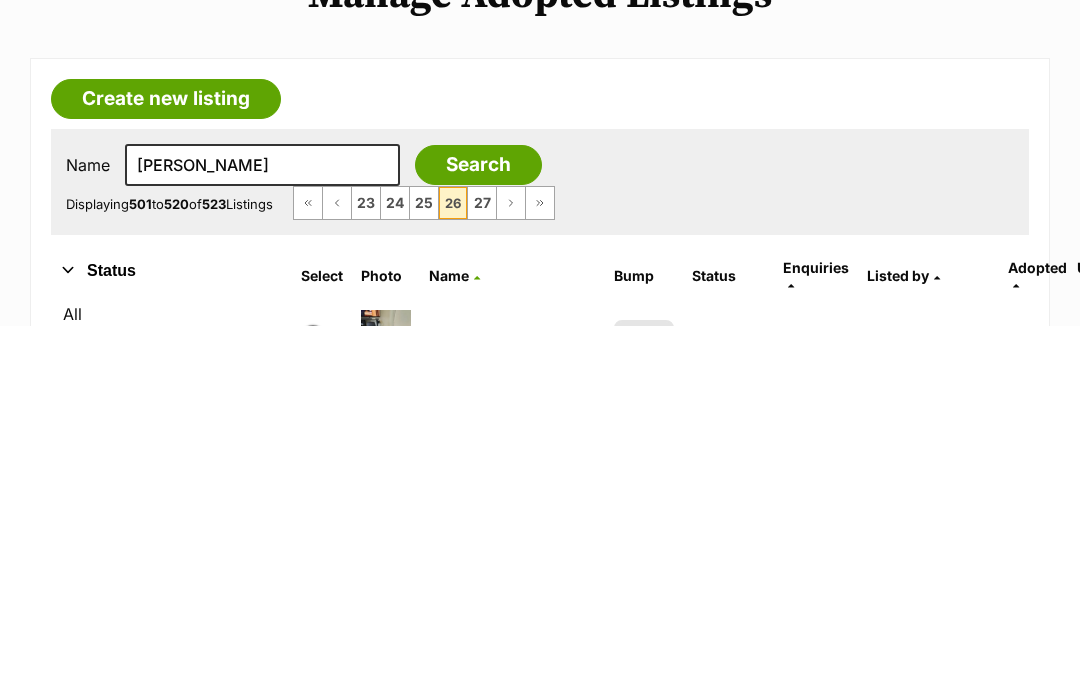 click on "Search" at bounding box center [478, 523] 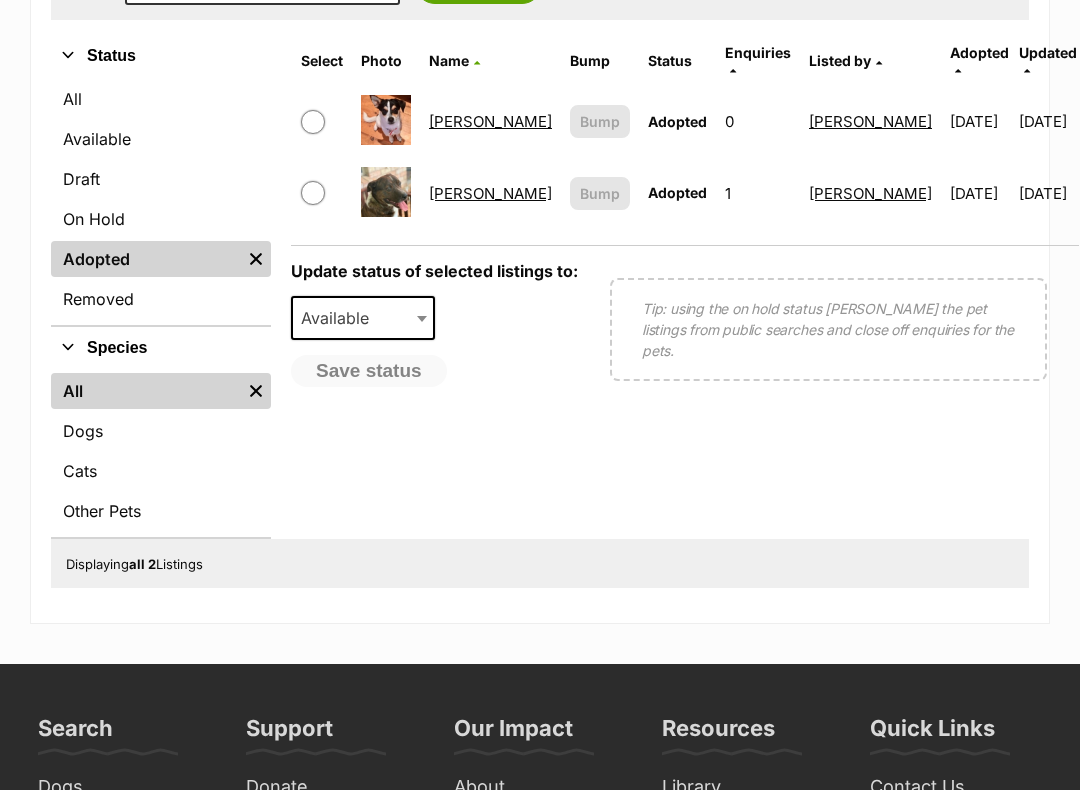 scroll, scrollTop: 668, scrollLeft: 0, axis: vertical 